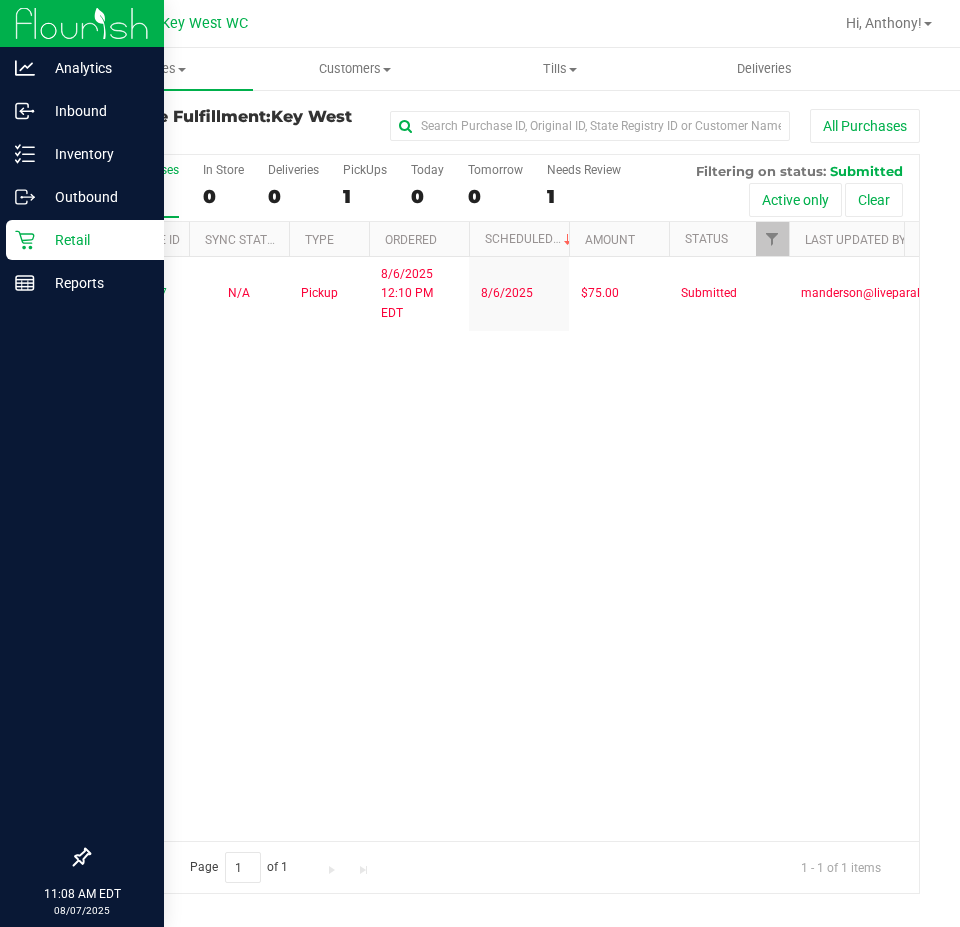 scroll, scrollTop: 0, scrollLeft: 0, axis: both 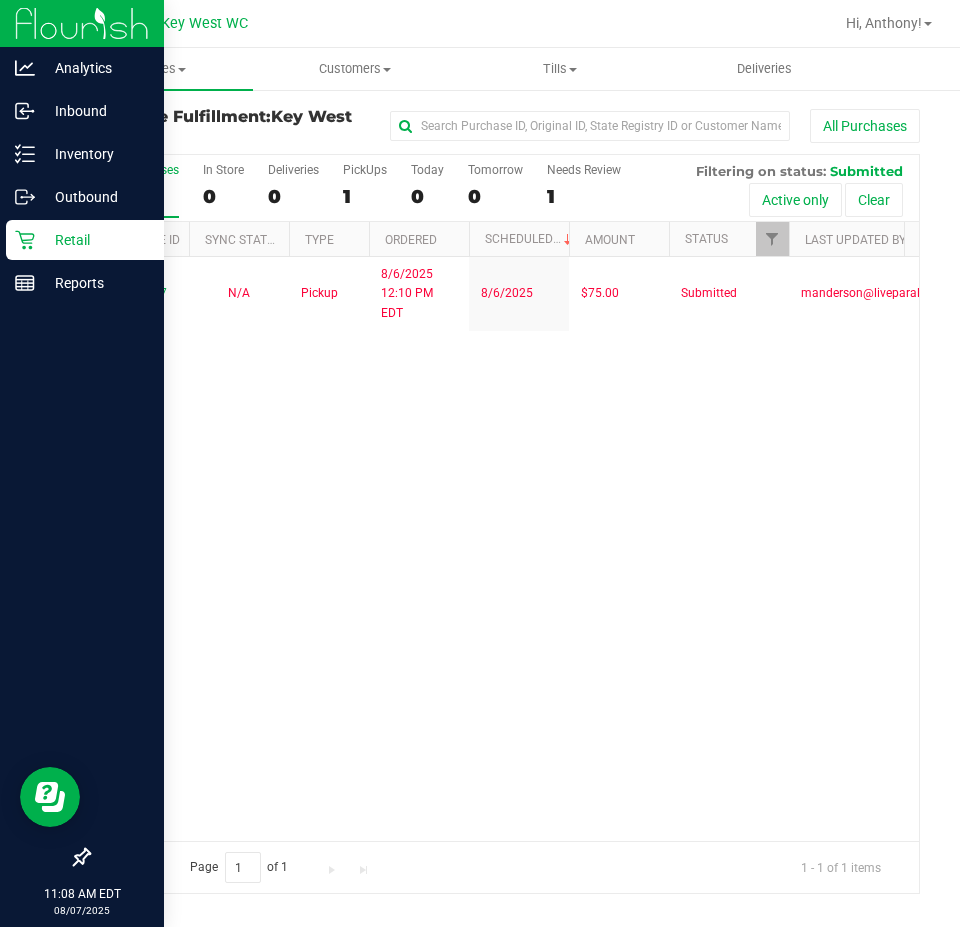 click on "Retail" at bounding box center [95, 240] 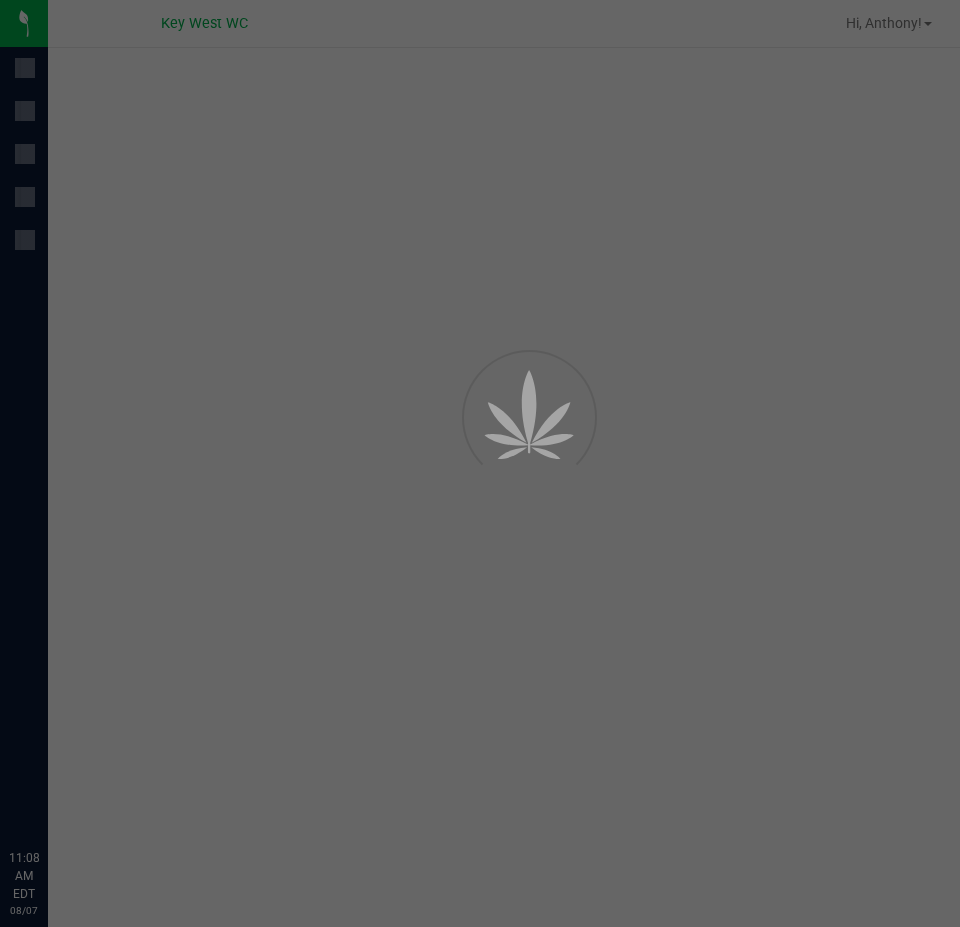 scroll, scrollTop: 0, scrollLeft: 0, axis: both 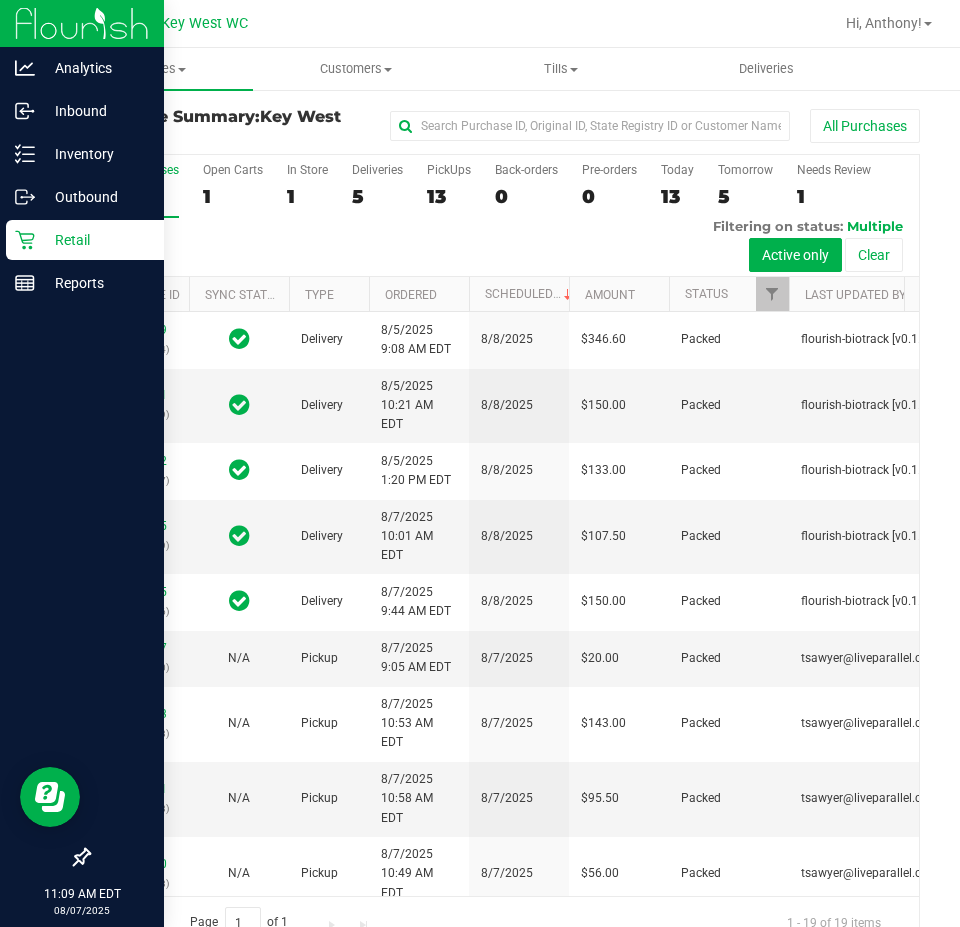 click on "Retail" at bounding box center [95, 240] 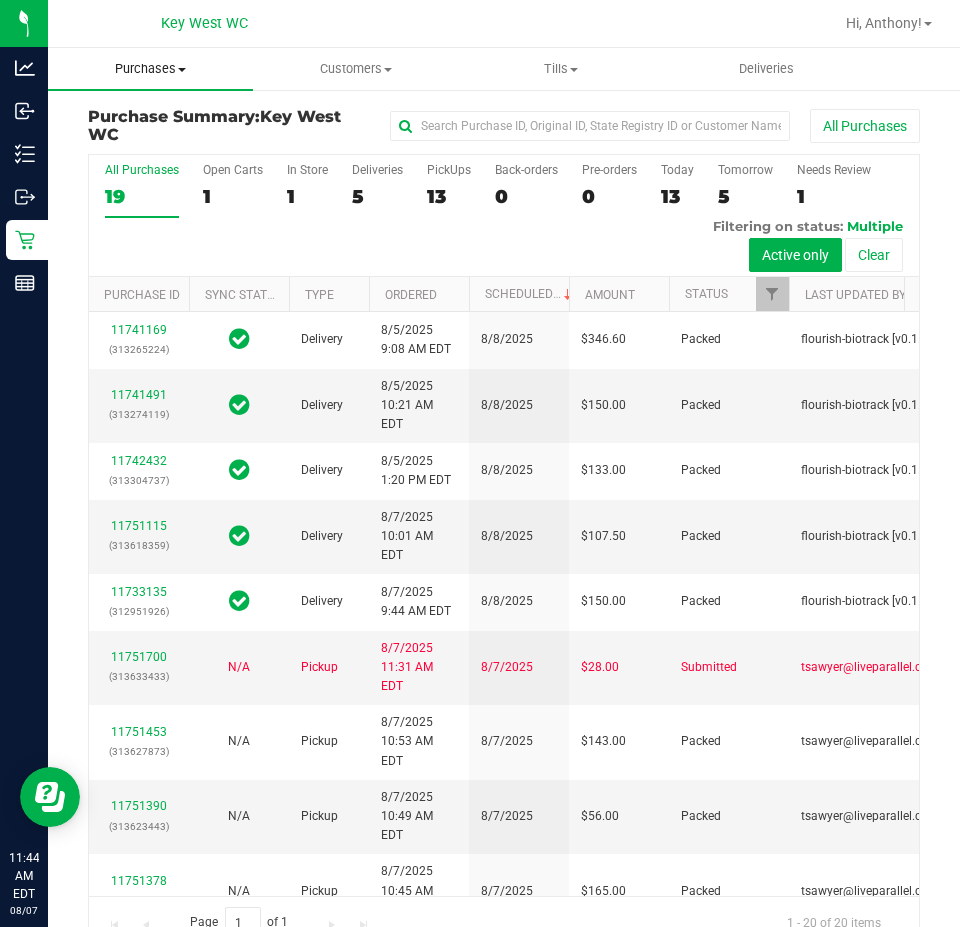 click on "Purchases
Summary of purchases
Fulfillment
All purchases" at bounding box center [150, 69] 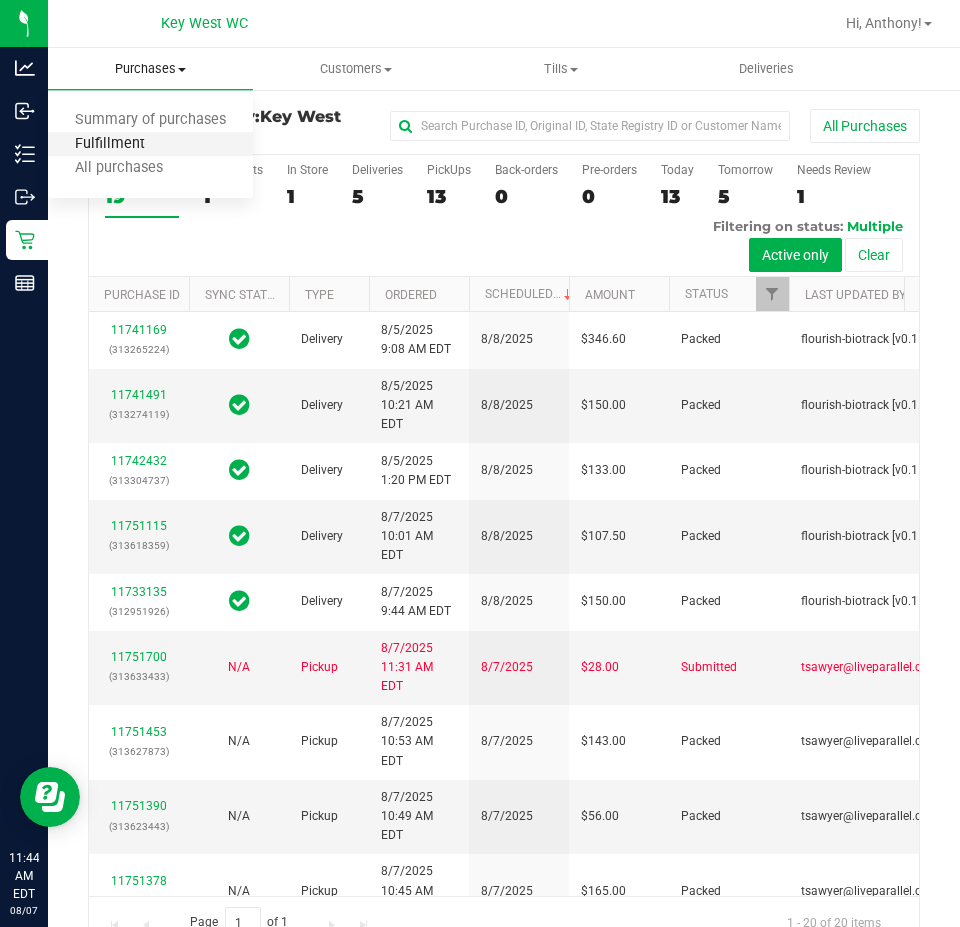 click on "Fulfillment" at bounding box center (110, 144) 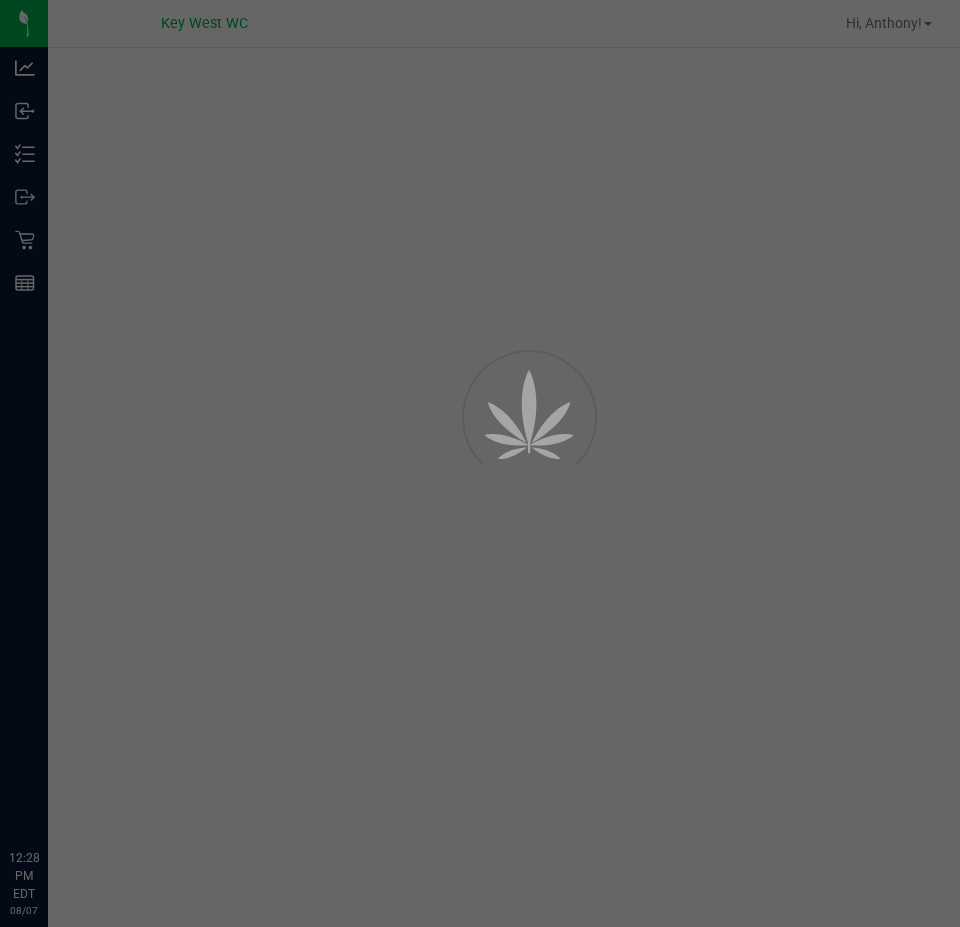 scroll, scrollTop: 0, scrollLeft: 0, axis: both 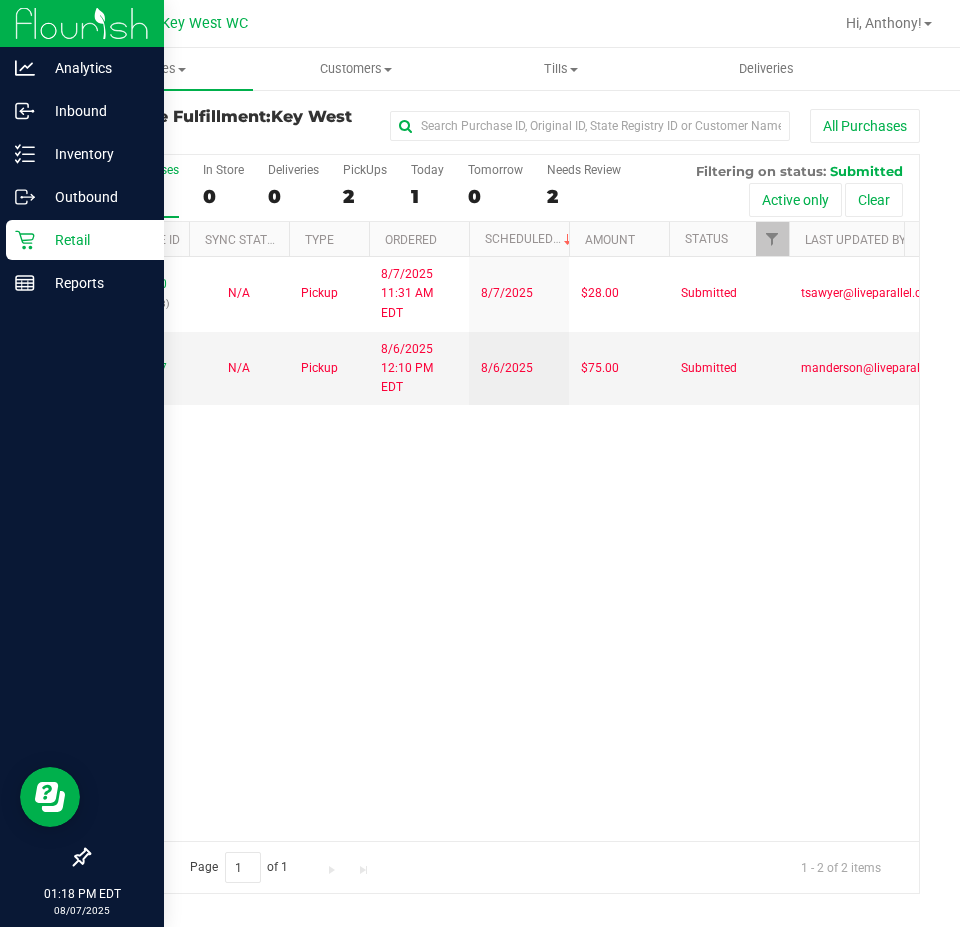 click on "Retail" at bounding box center (85, 240) 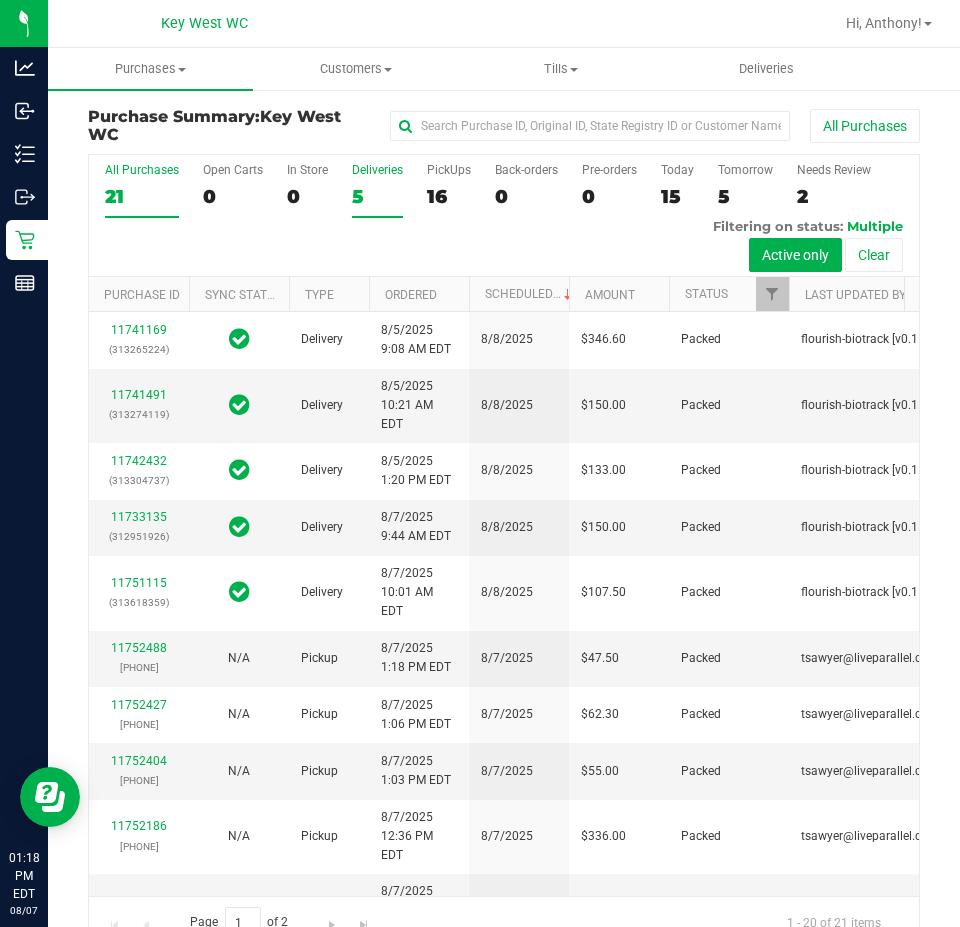 click on "5" at bounding box center (377, 196) 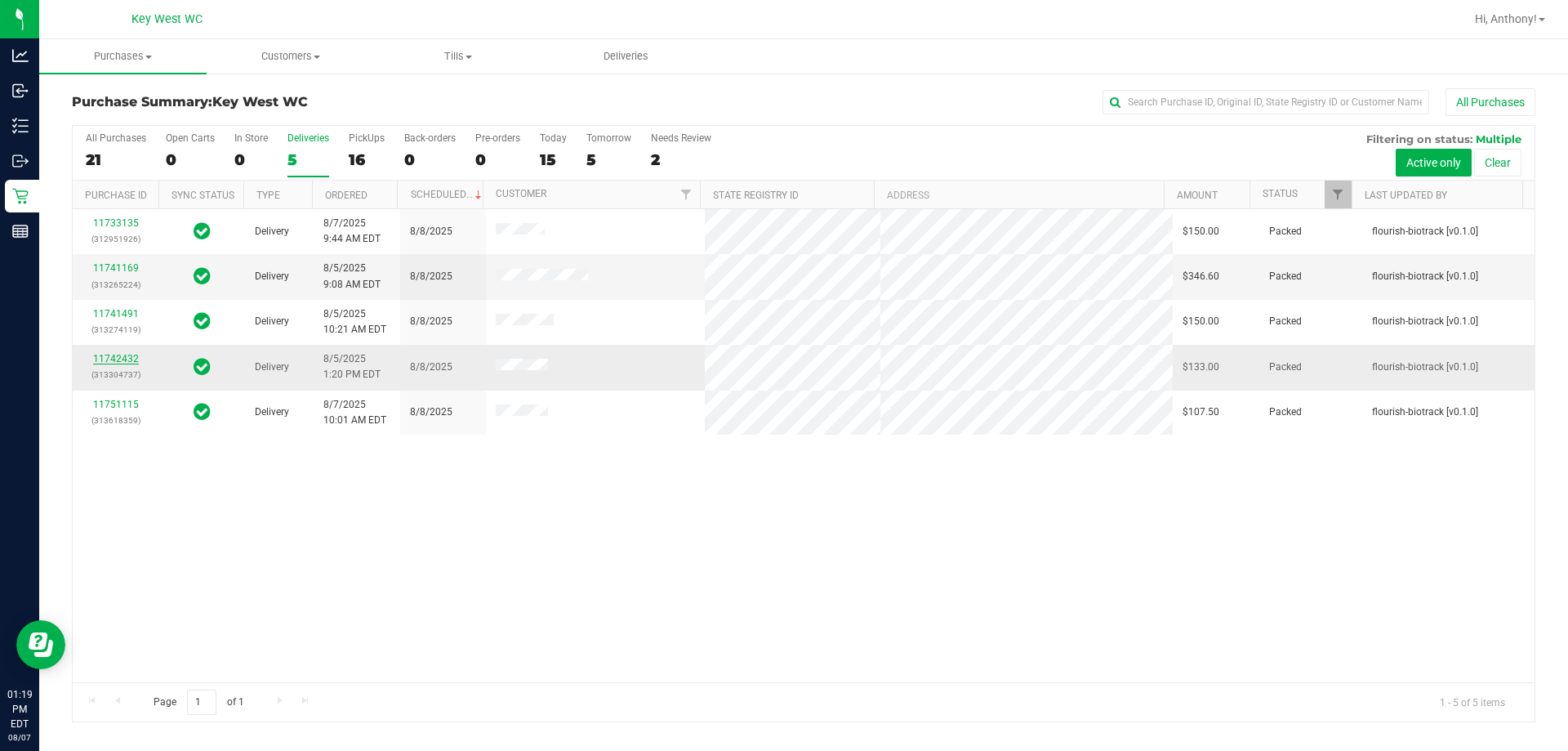 click on "11742432" at bounding box center [116, 359] 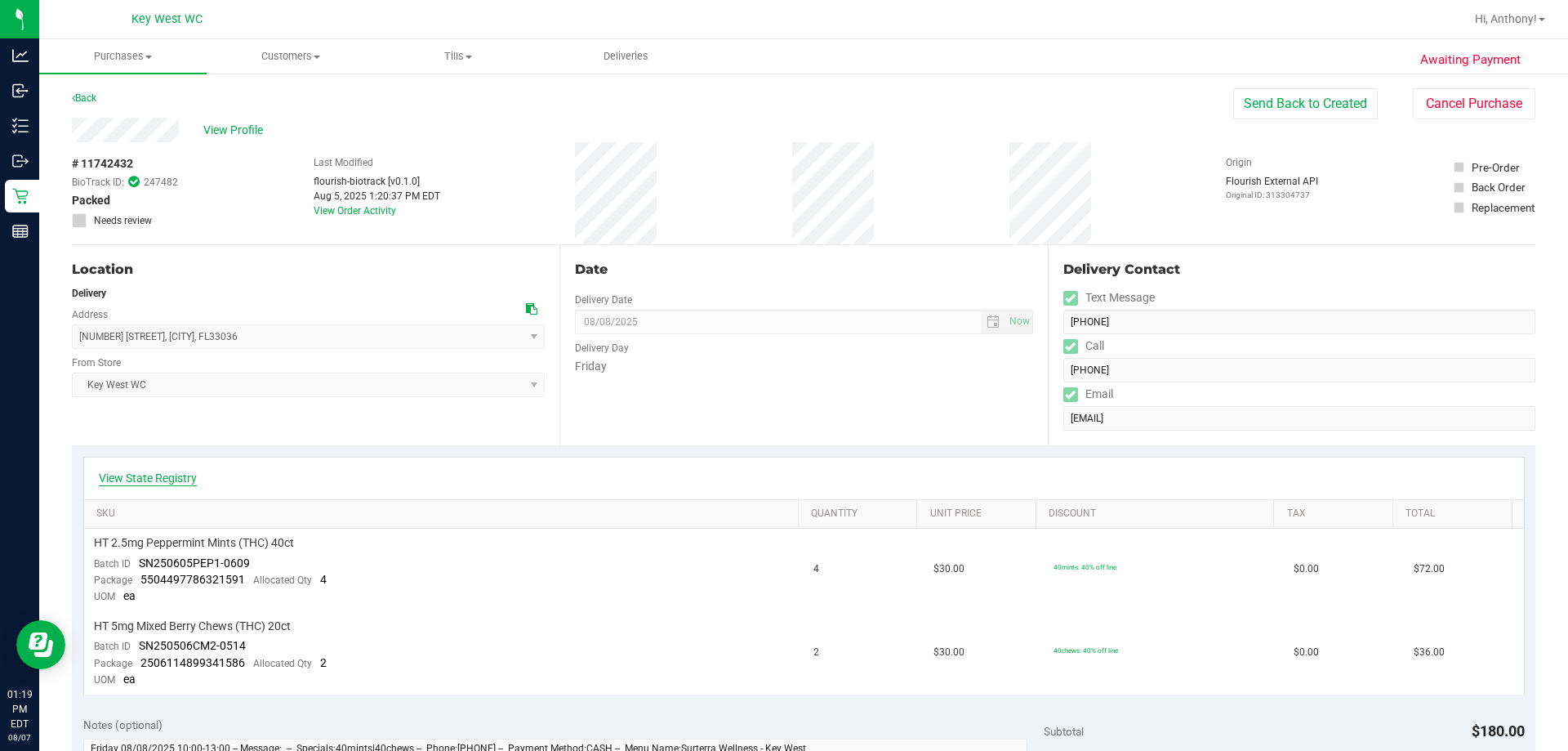 click on "View State Registry" at bounding box center (148, 478) 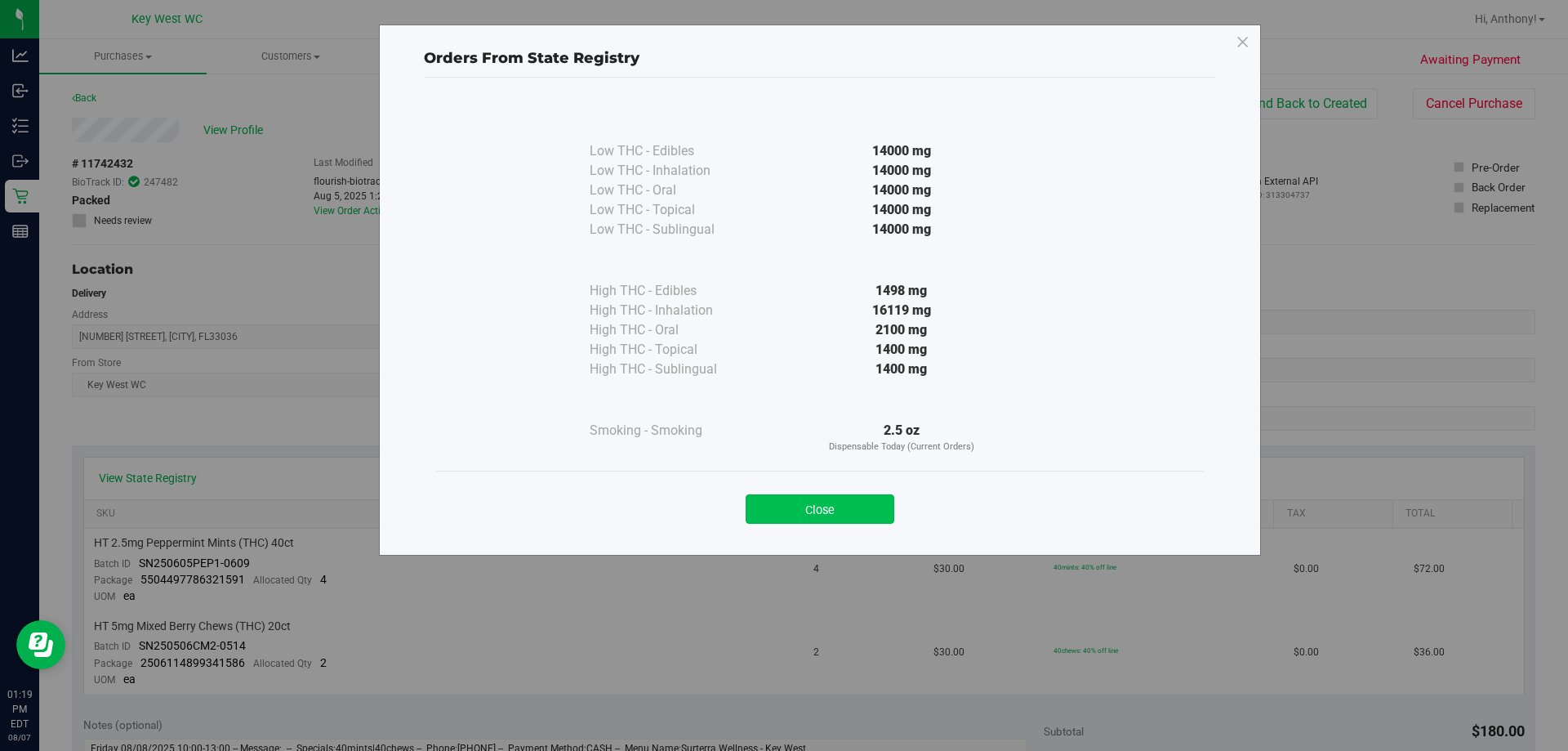 click on "Close" at bounding box center (820, 509) 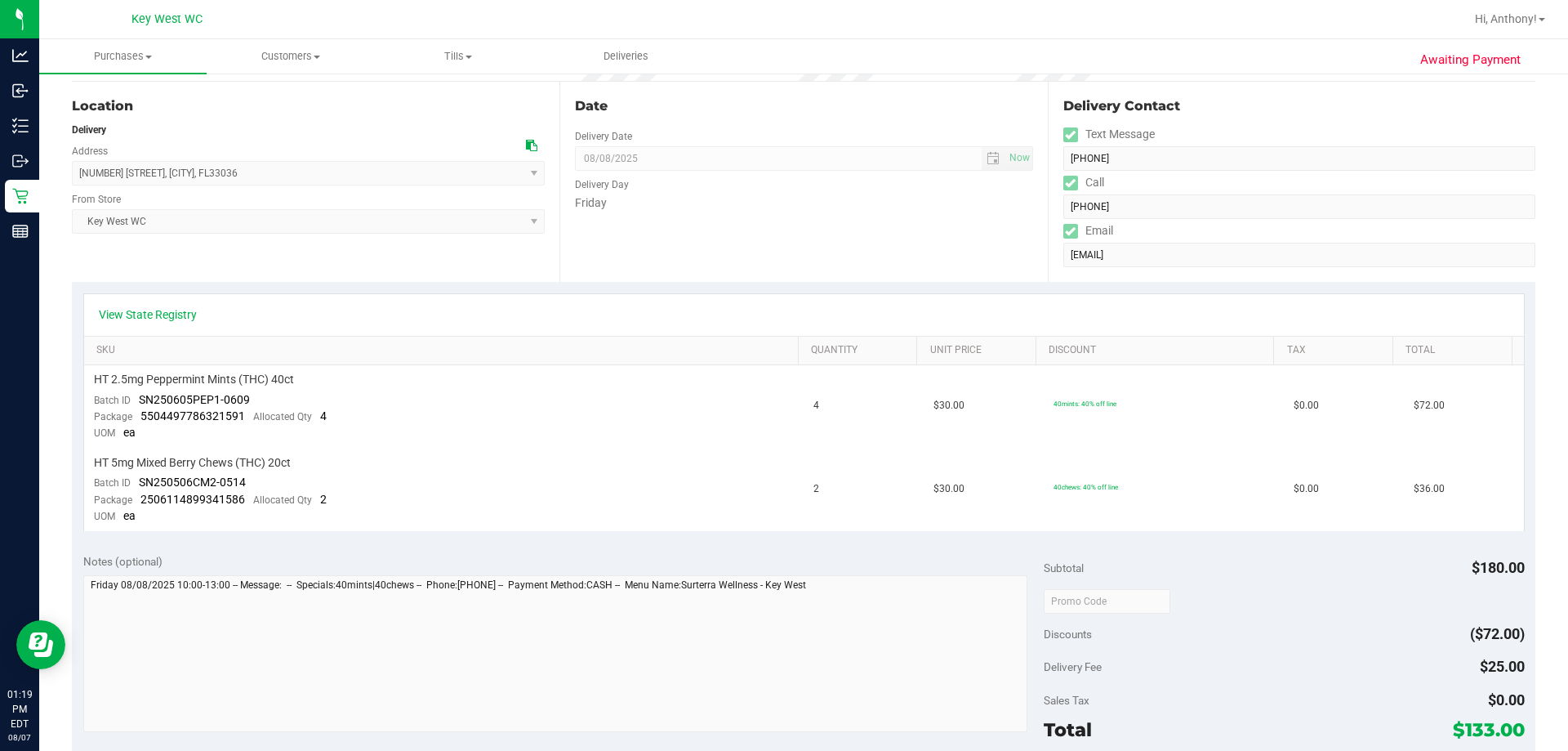 scroll, scrollTop: 0, scrollLeft: 0, axis: both 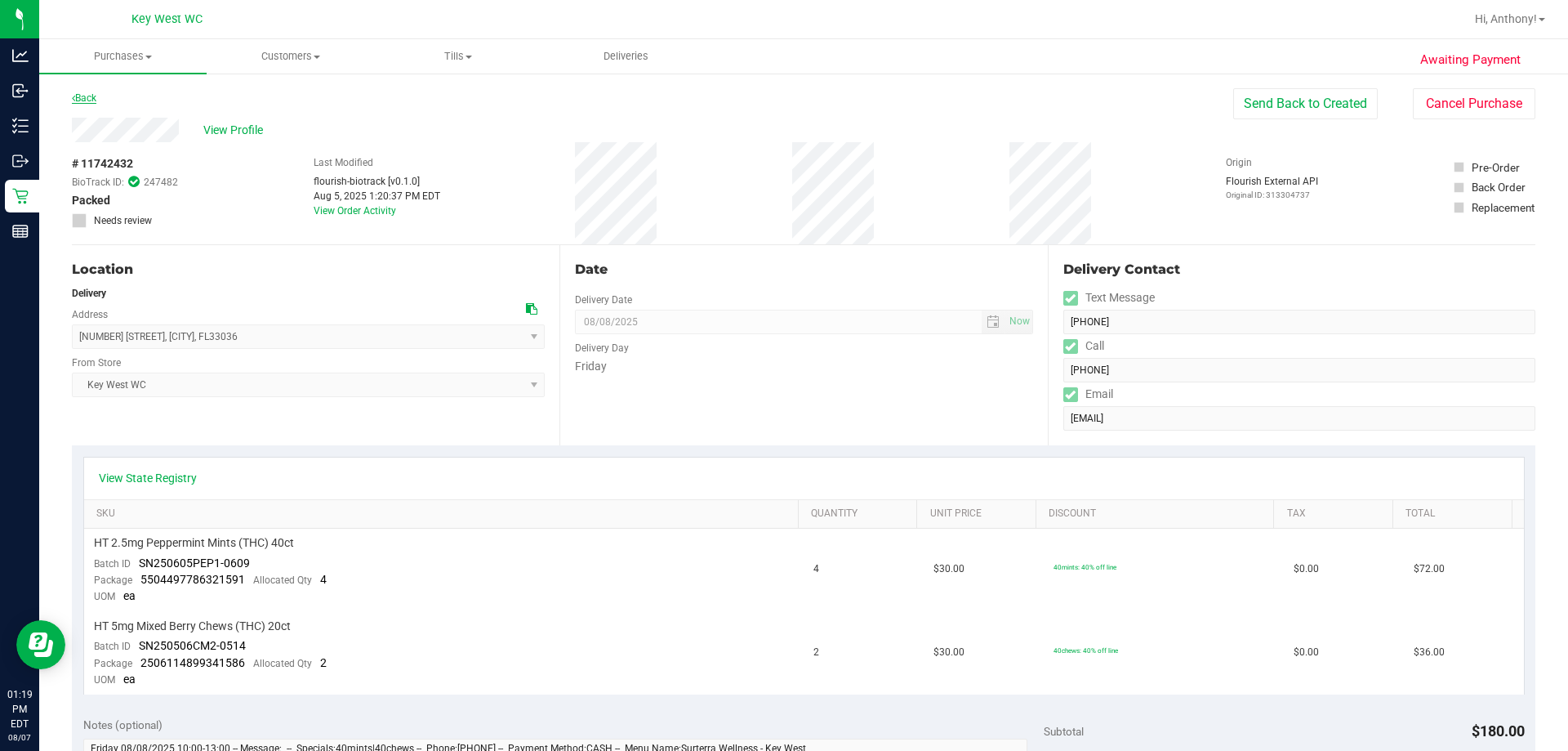 click on "Back" at bounding box center (84, 98) 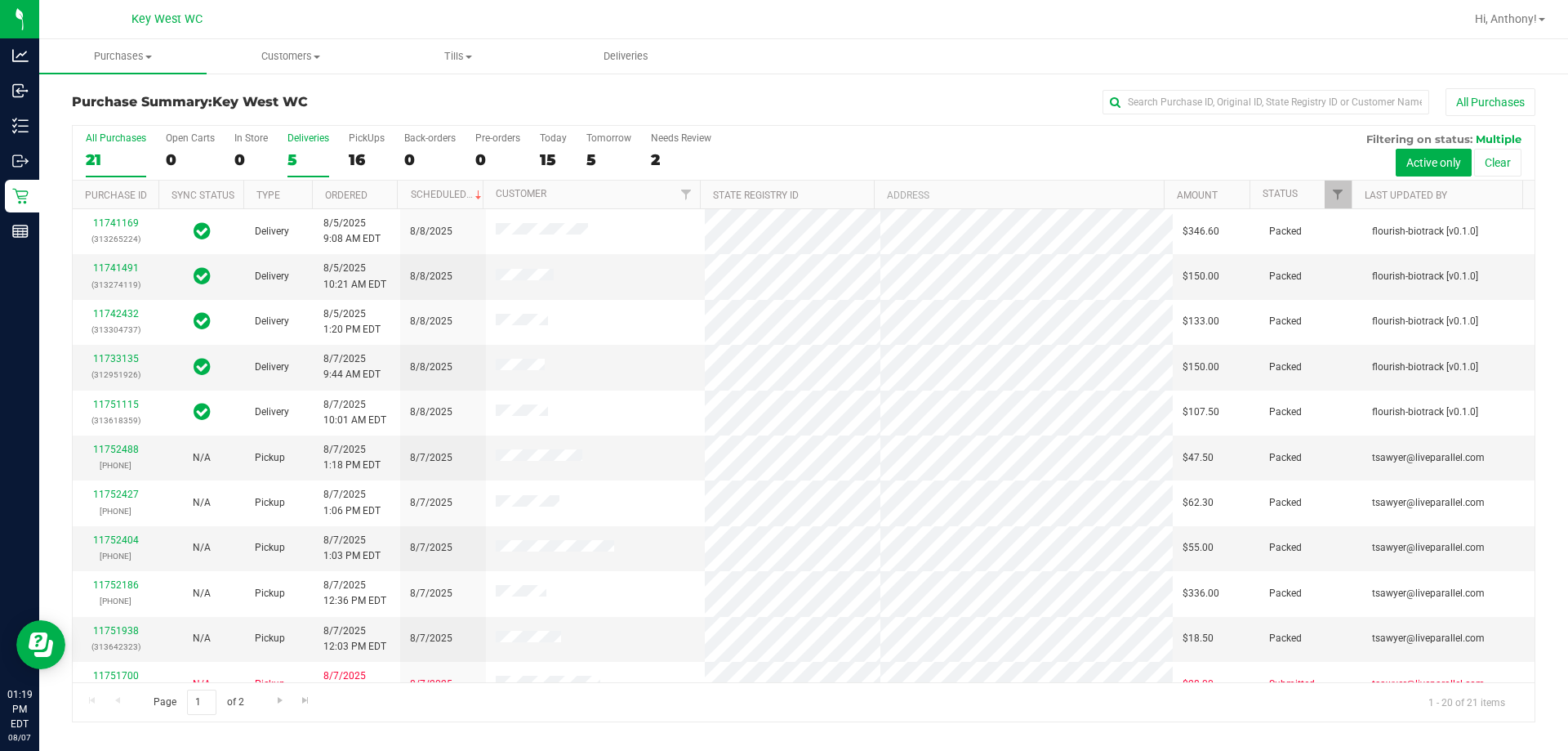 click on "Deliveries
5" at bounding box center (308, 154) 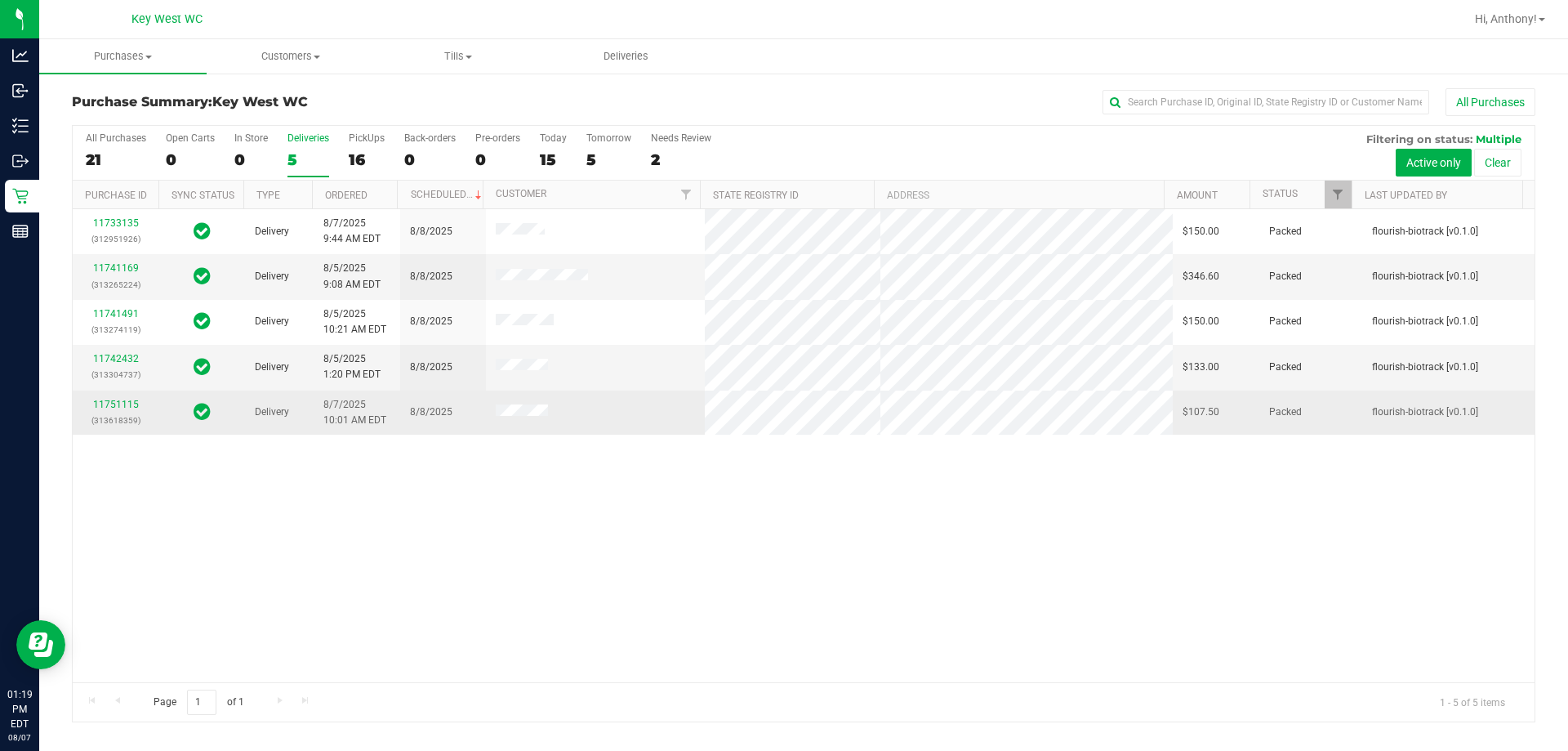 click on "11751115
[PHONE]" at bounding box center (115, 413) 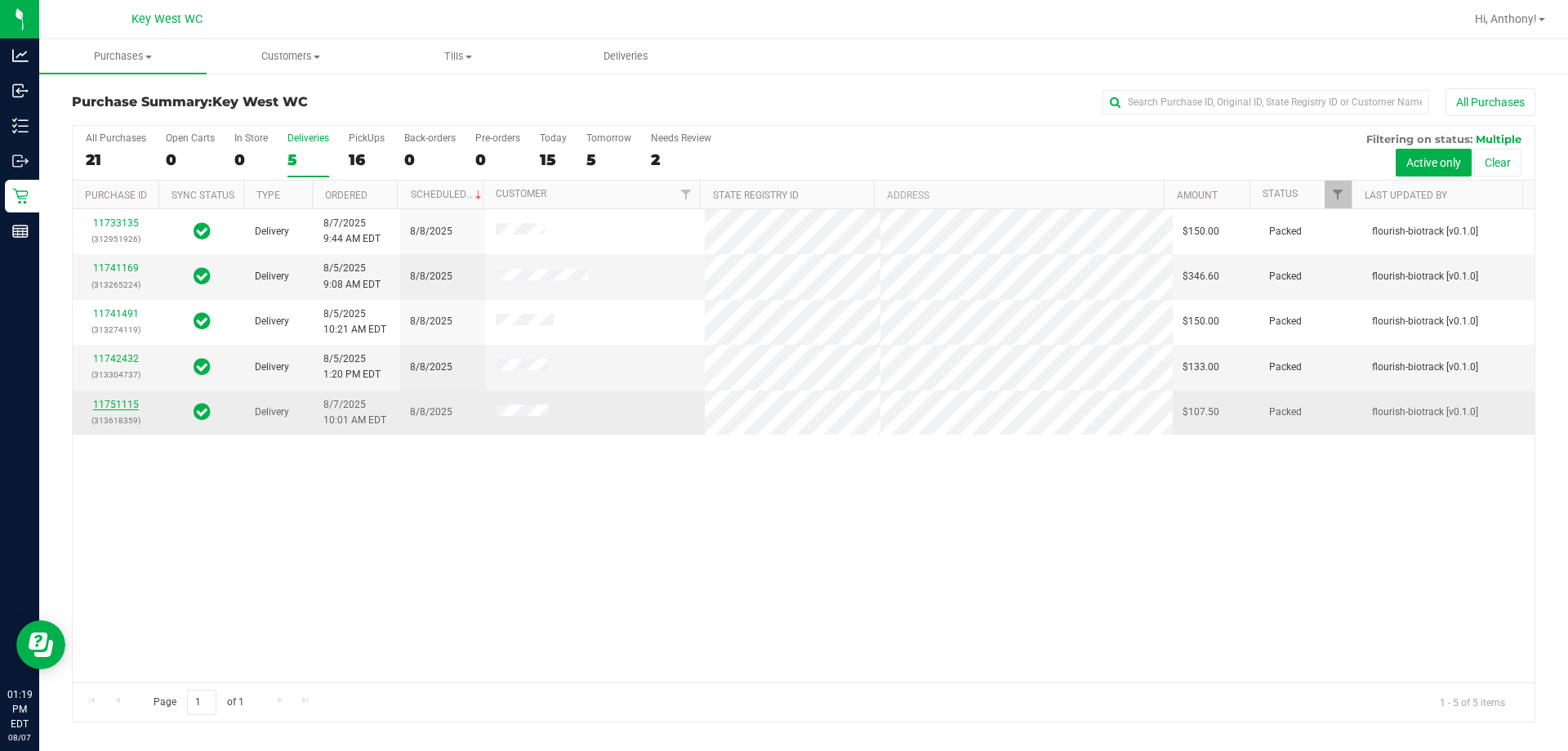 click on "11751115" at bounding box center [116, 405] 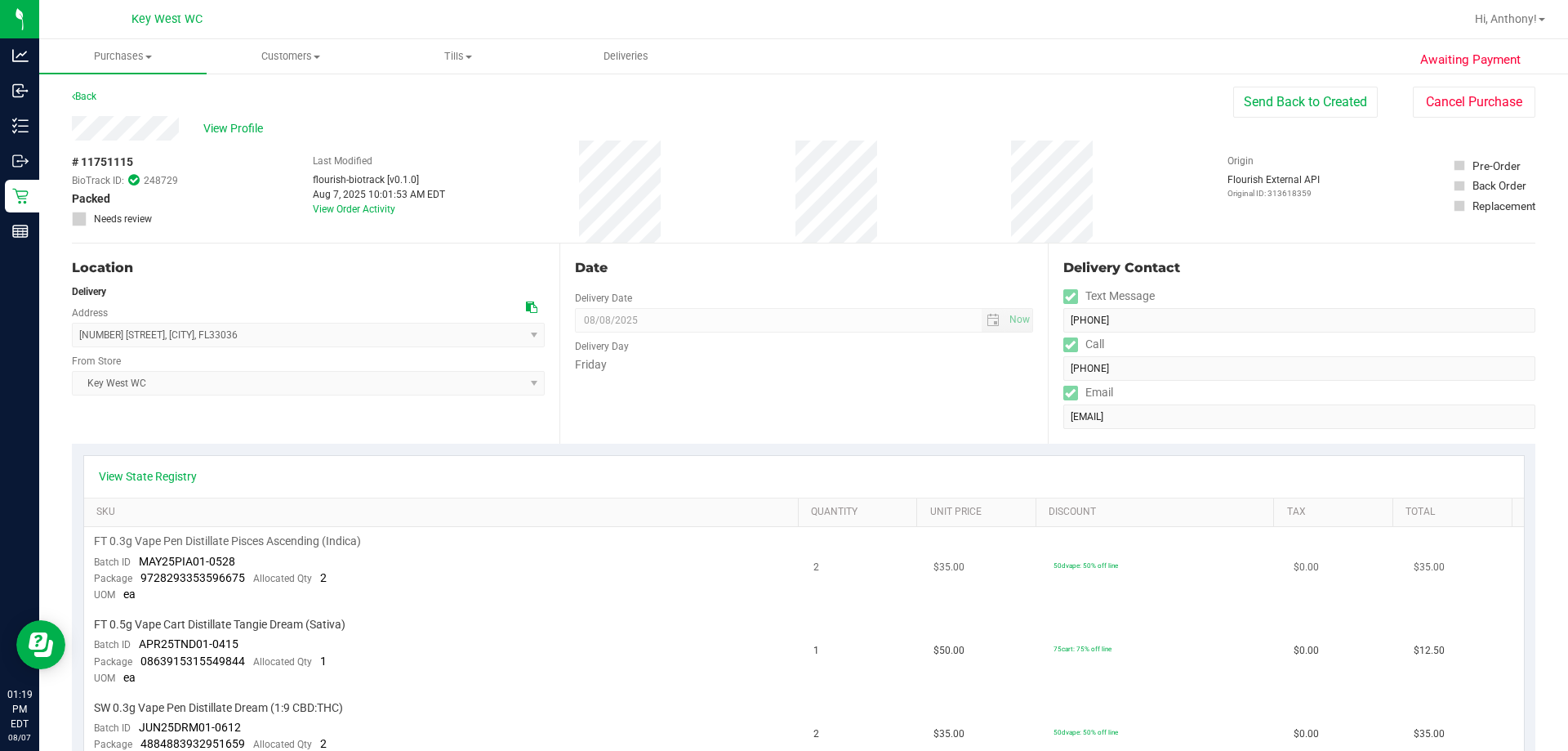 scroll, scrollTop: 0, scrollLeft: 0, axis: both 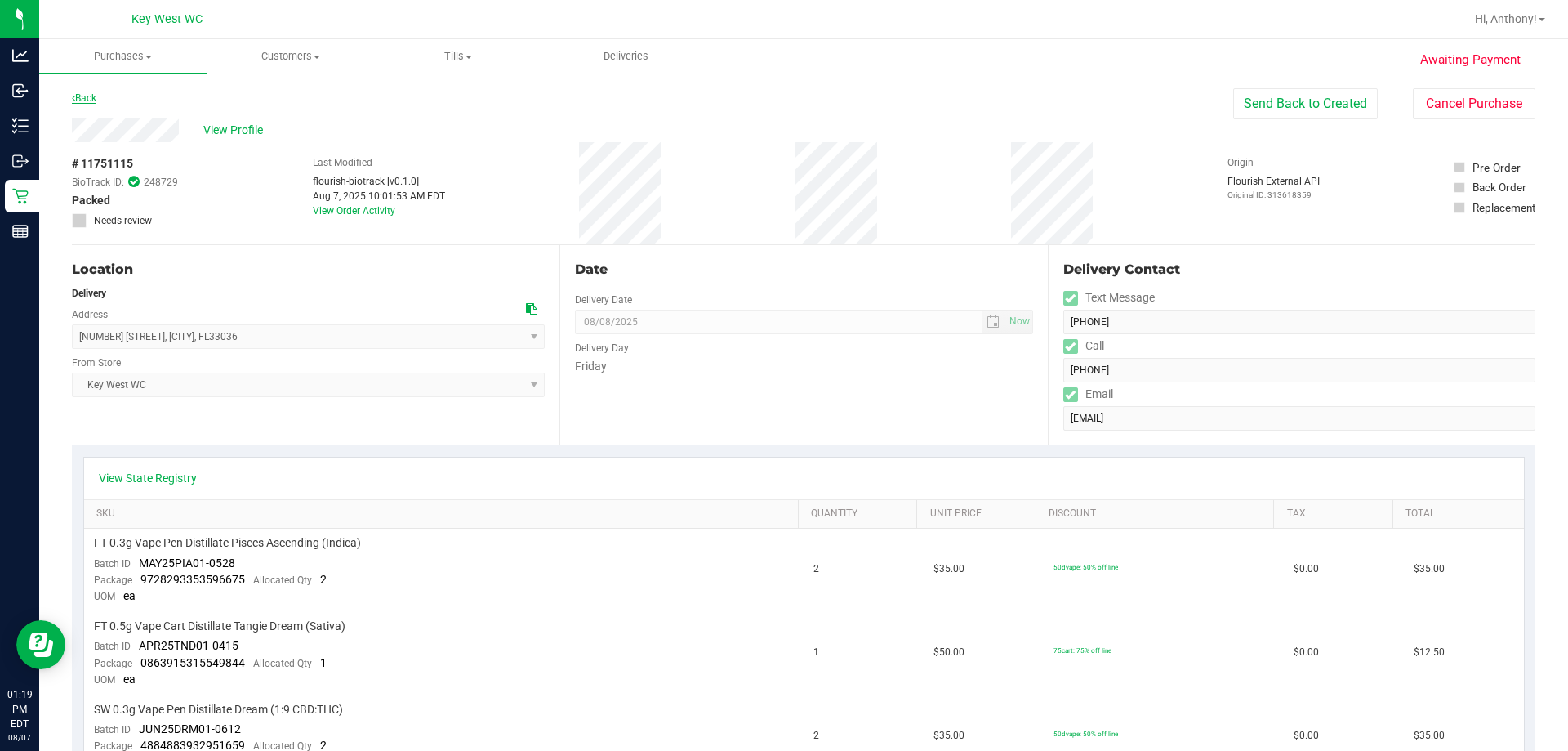 click on "Back" at bounding box center [84, 98] 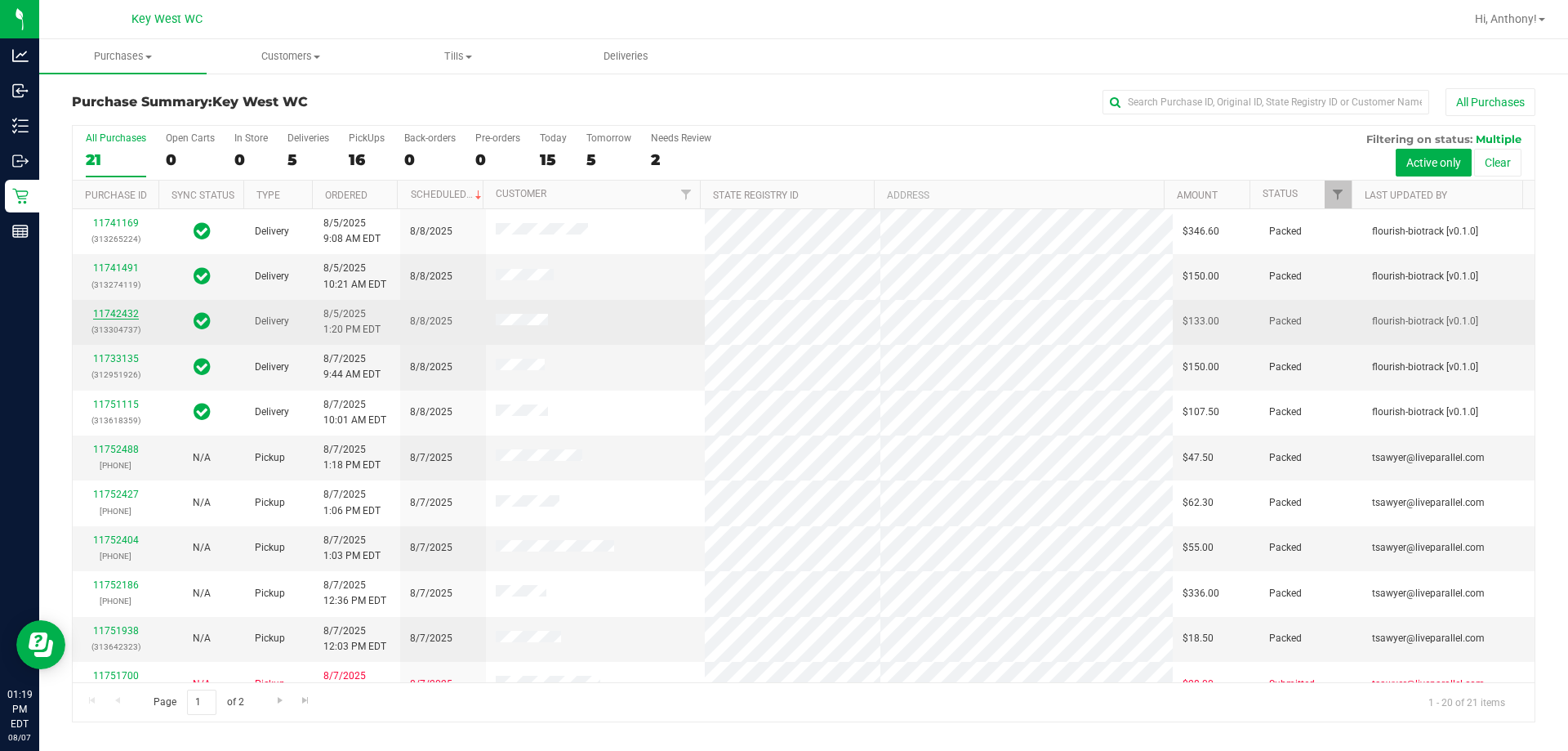 click on "11742432" at bounding box center (116, 314) 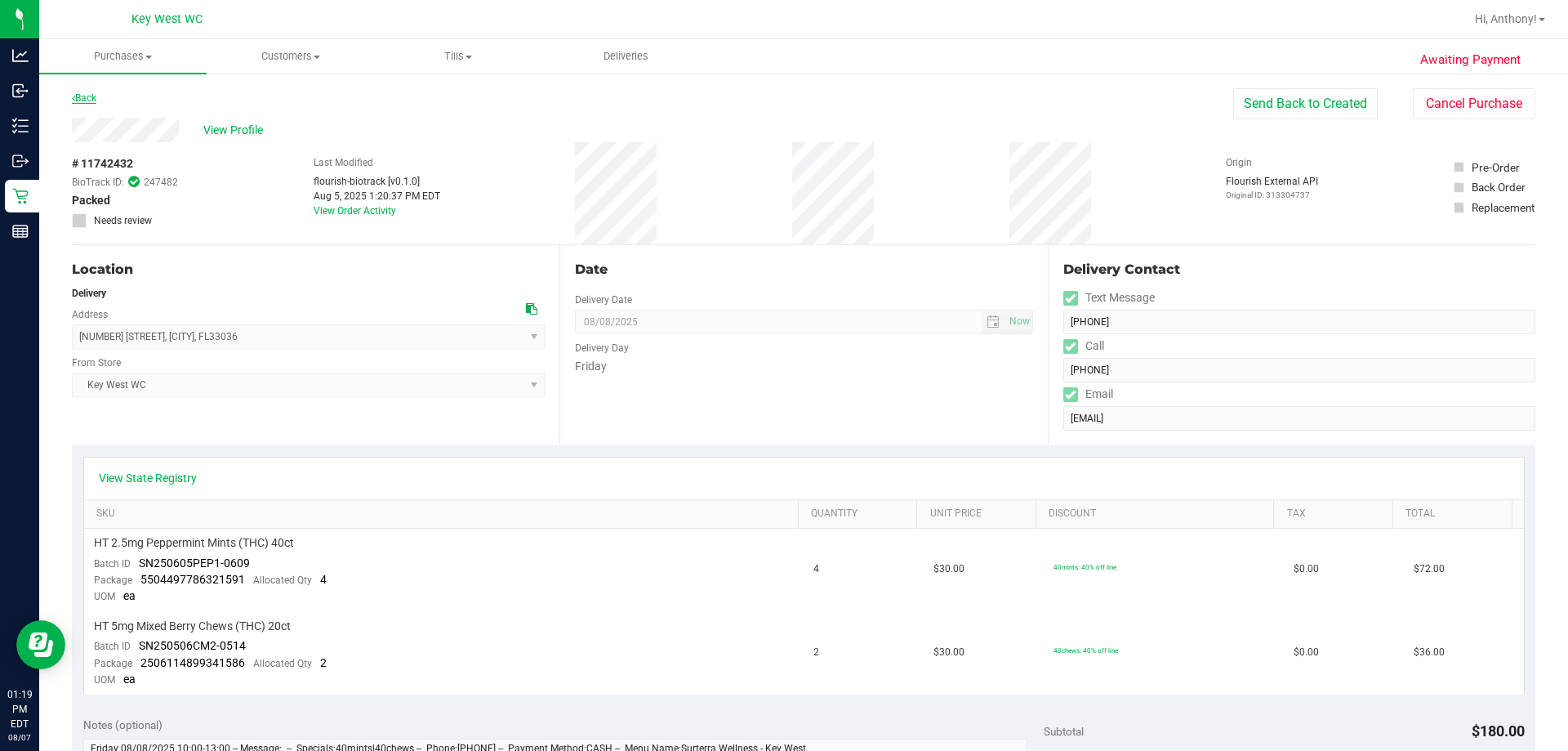 click on "Back" at bounding box center (84, 98) 